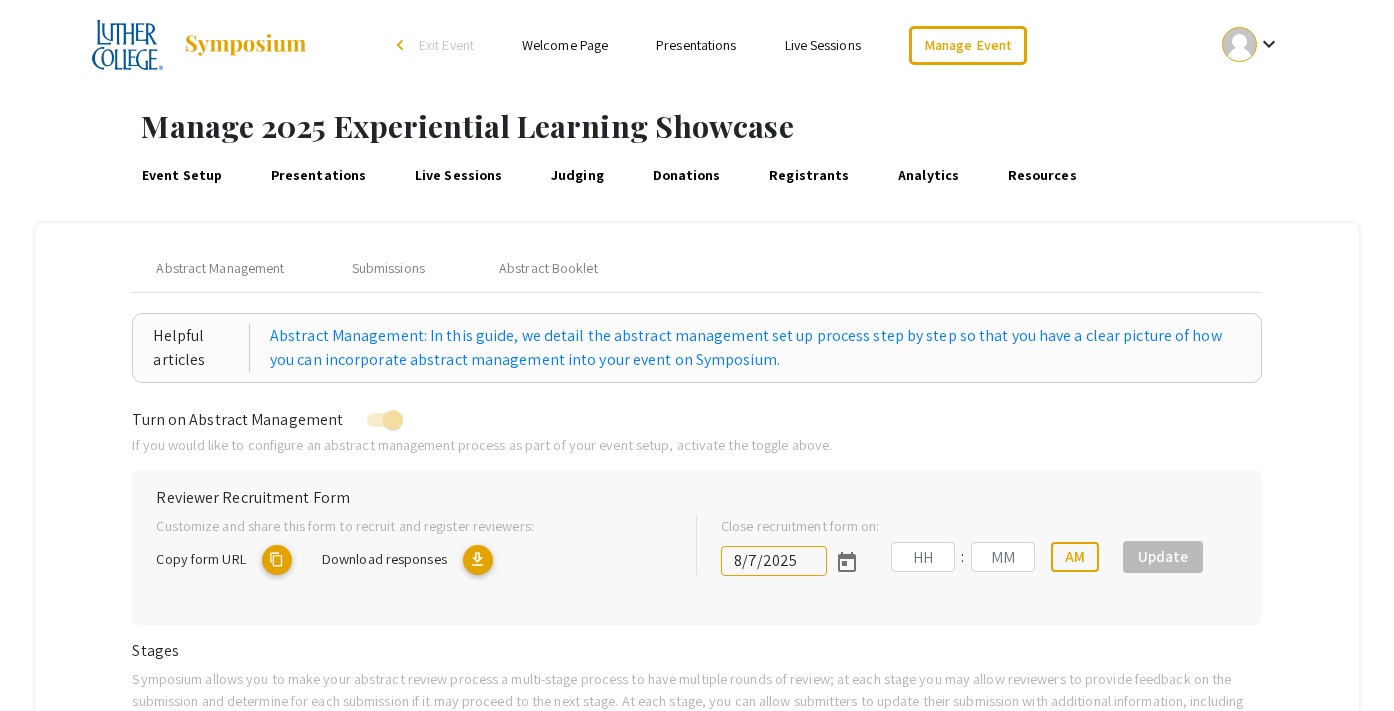 type on "[MONTH]/[DAY]/[YEAR]" 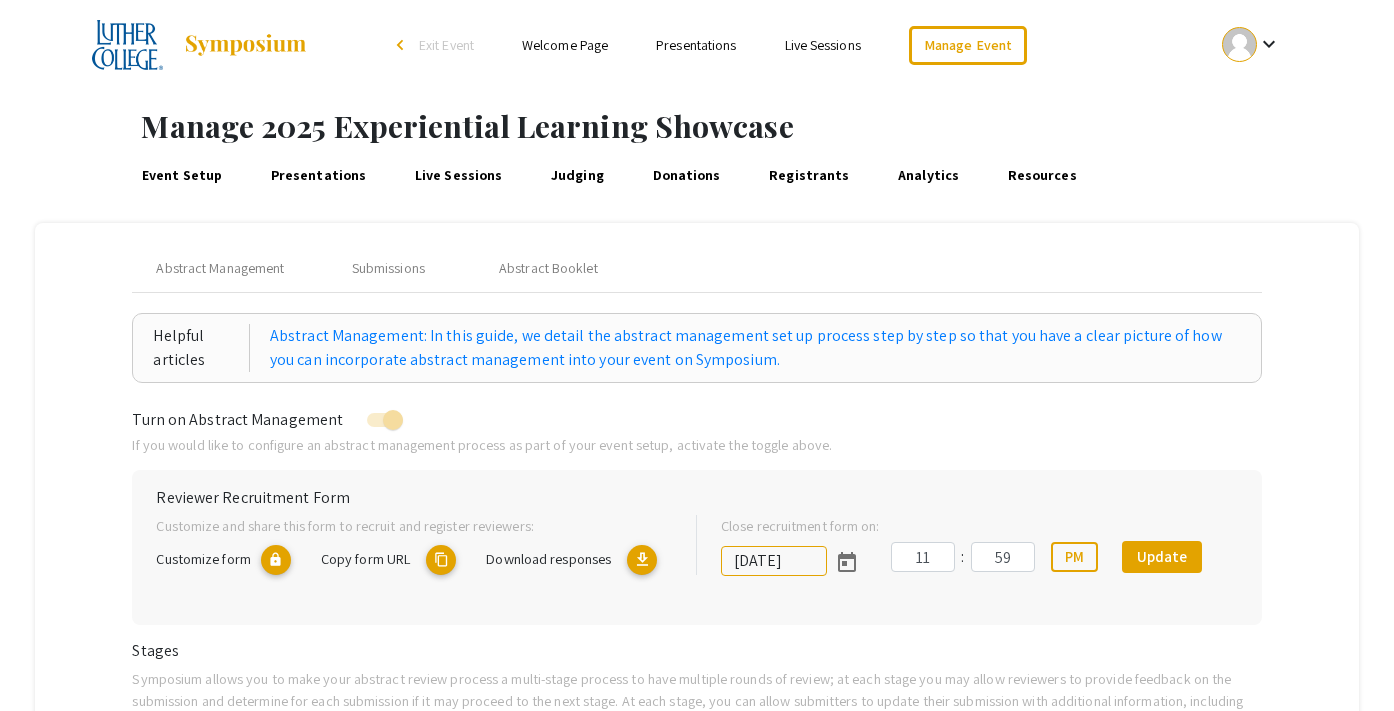 scroll, scrollTop: 0, scrollLeft: 0, axis: both 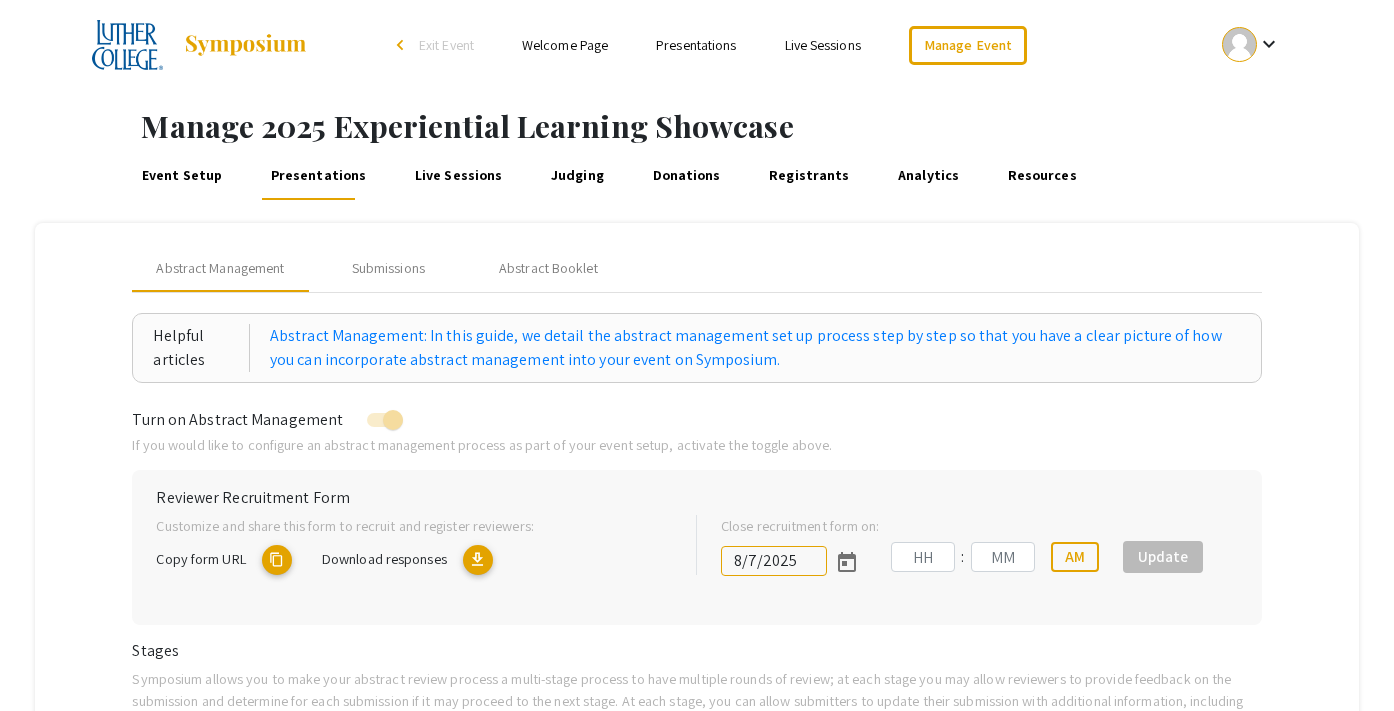 type on "[MONTH]/[DAY]/[YEAR]" 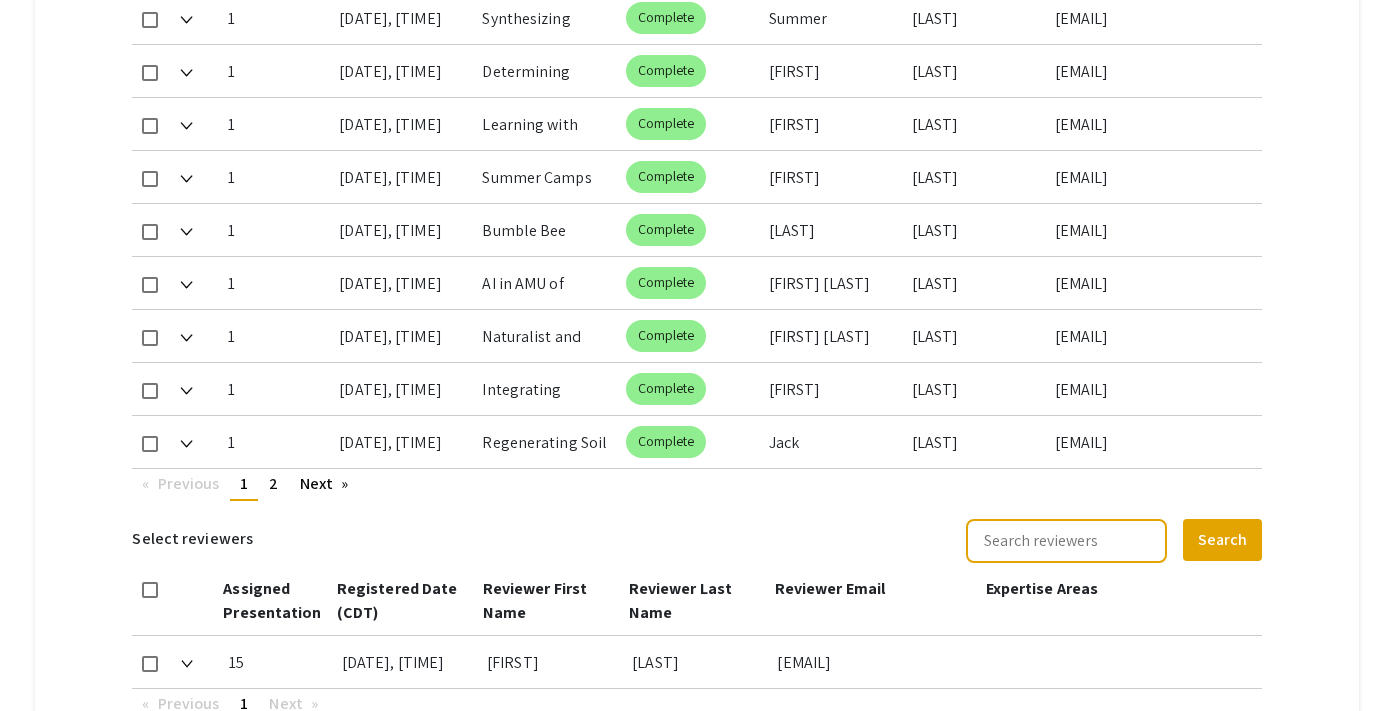 scroll, scrollTop: 1332, scrollLeft: 0, axis: vertical 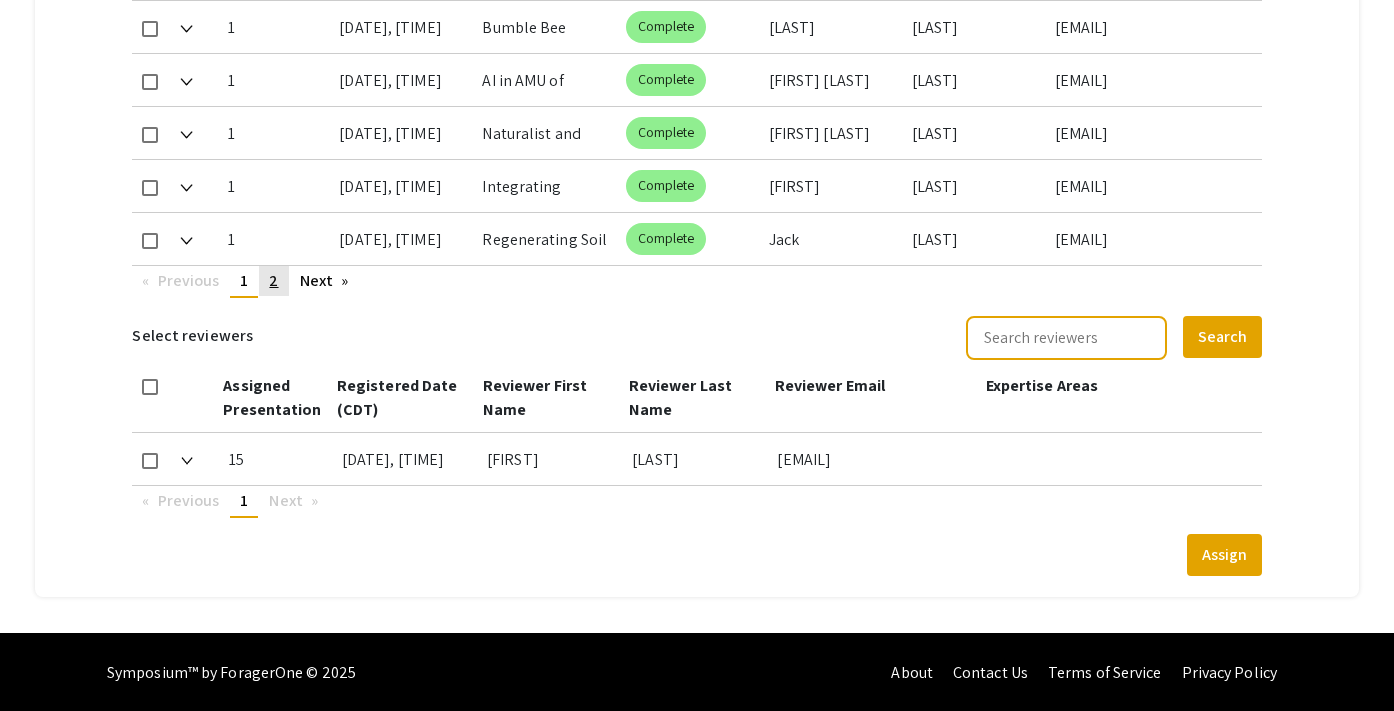 click on "2" at bounding box center (273, 280) 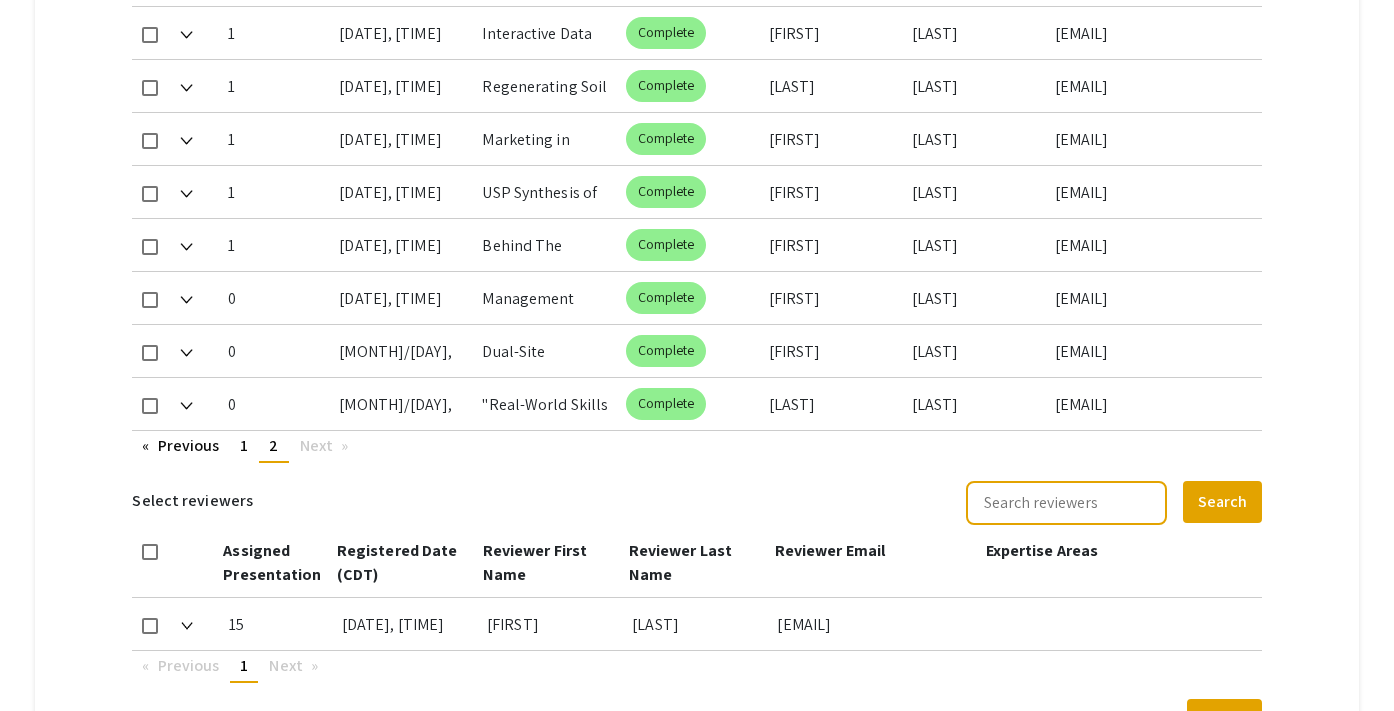 scroll, scrollTop: 1051, scrollLeft: 0, axis: vertical 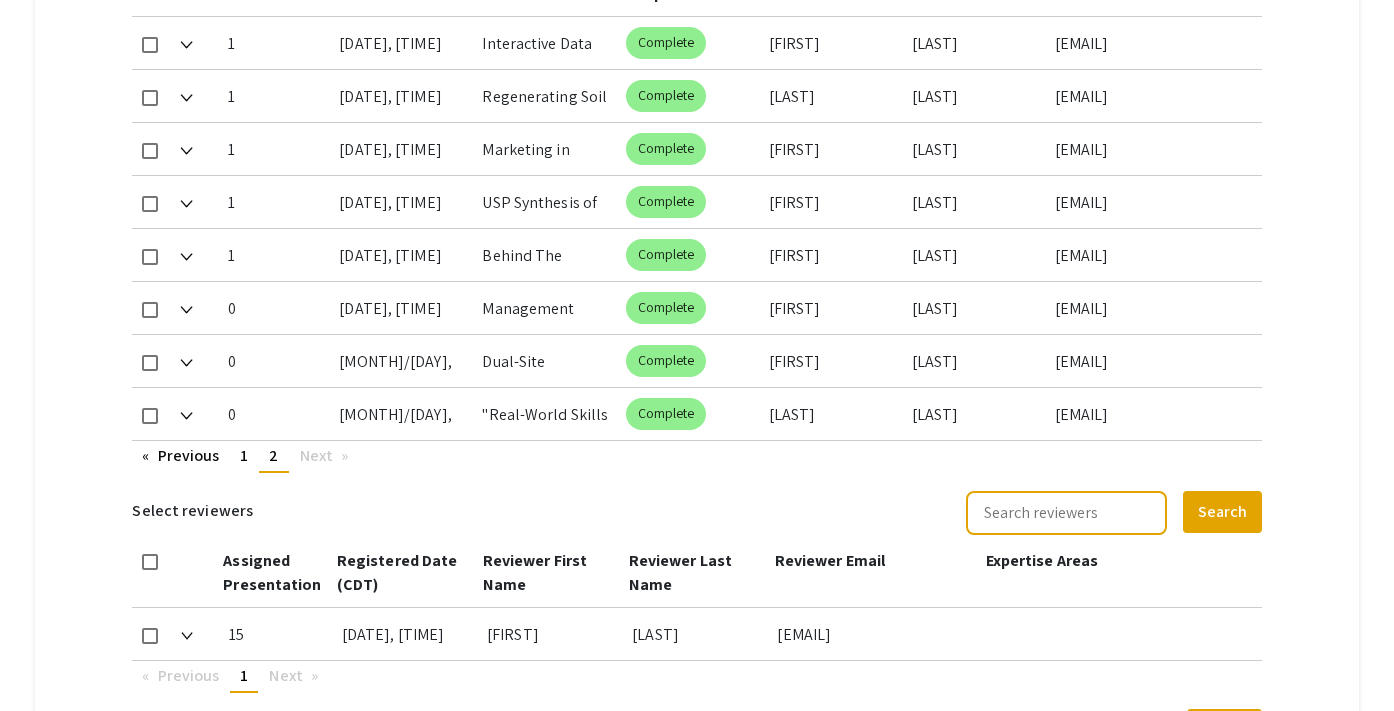 click at bounding box center (150, 310) 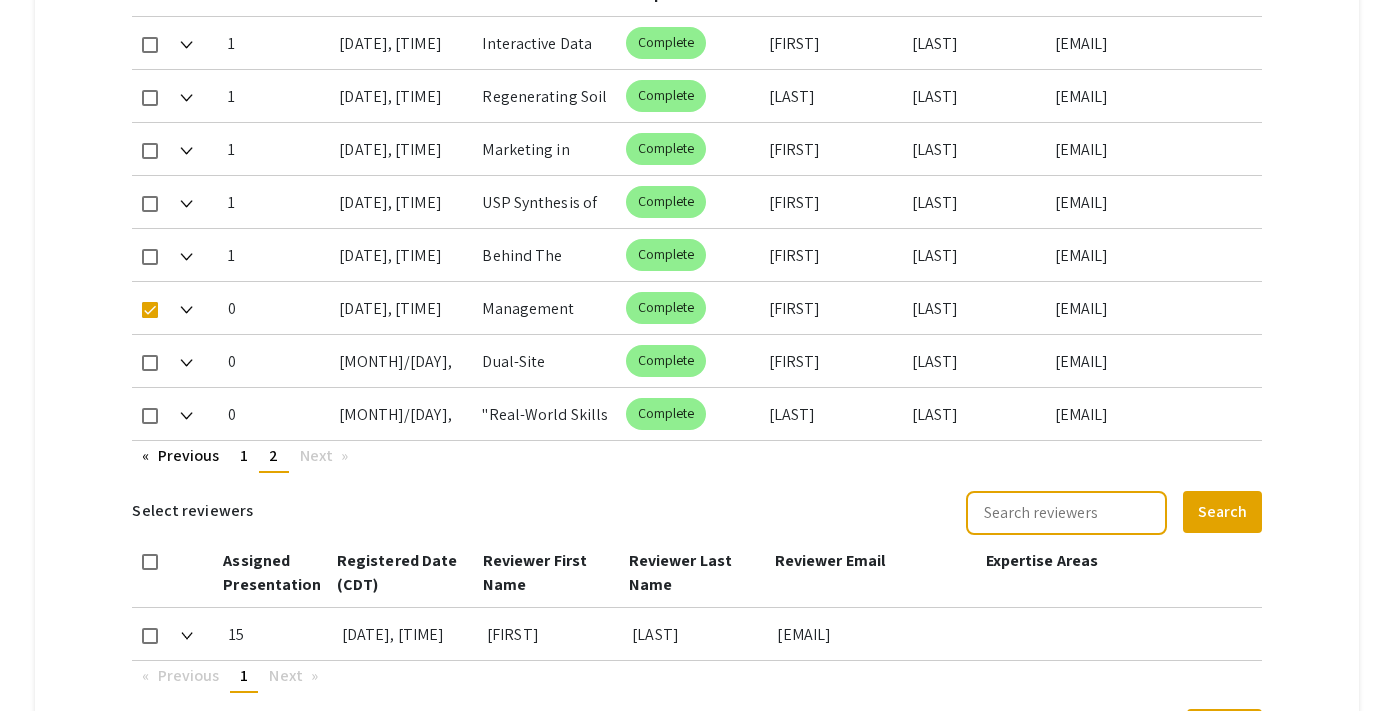 click at bounding box center [150, 361] 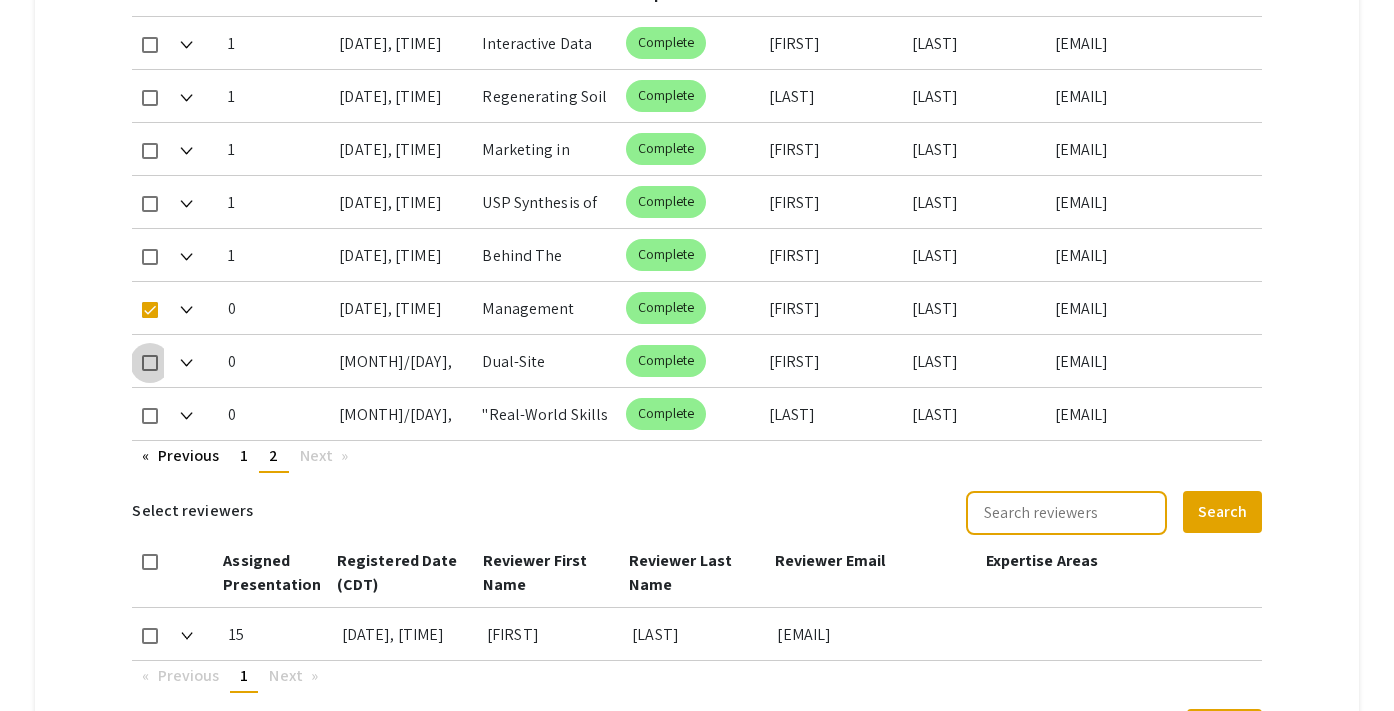 click at bounding box center [150, 363] 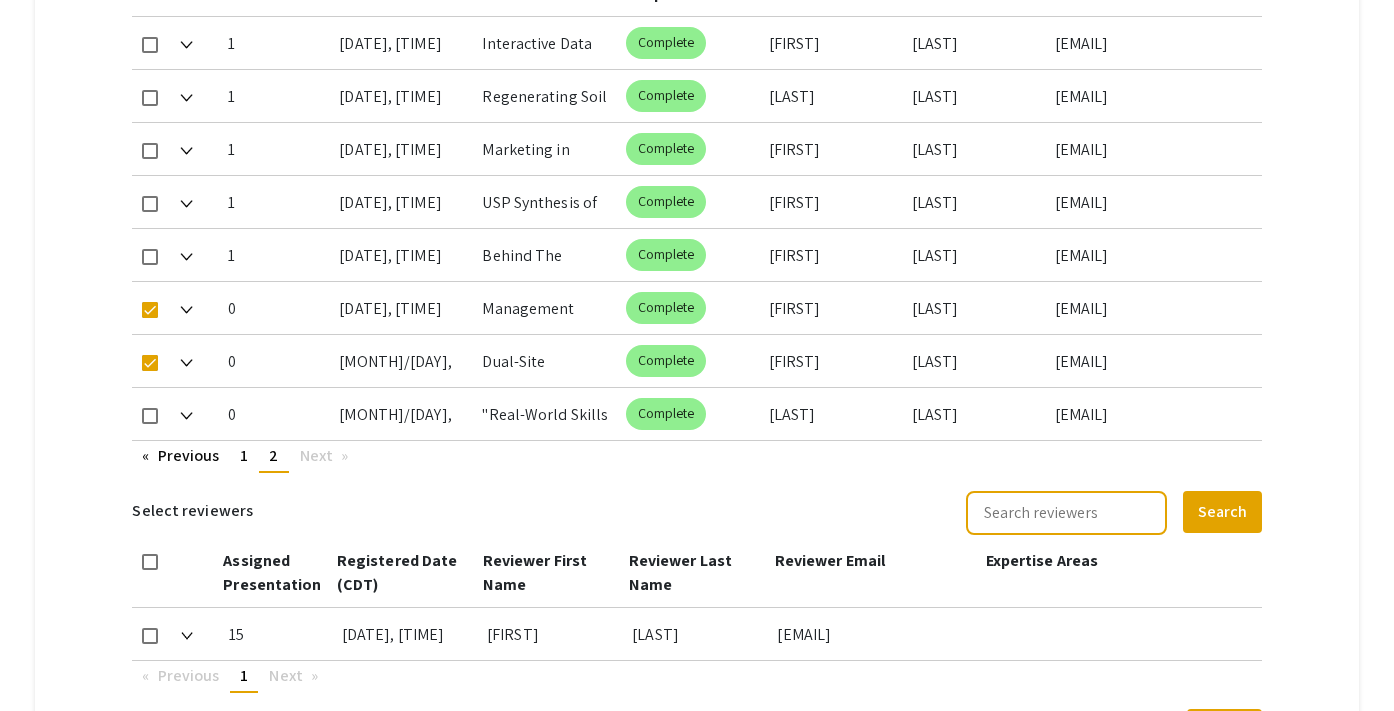 click at bounding box center (150, 416) 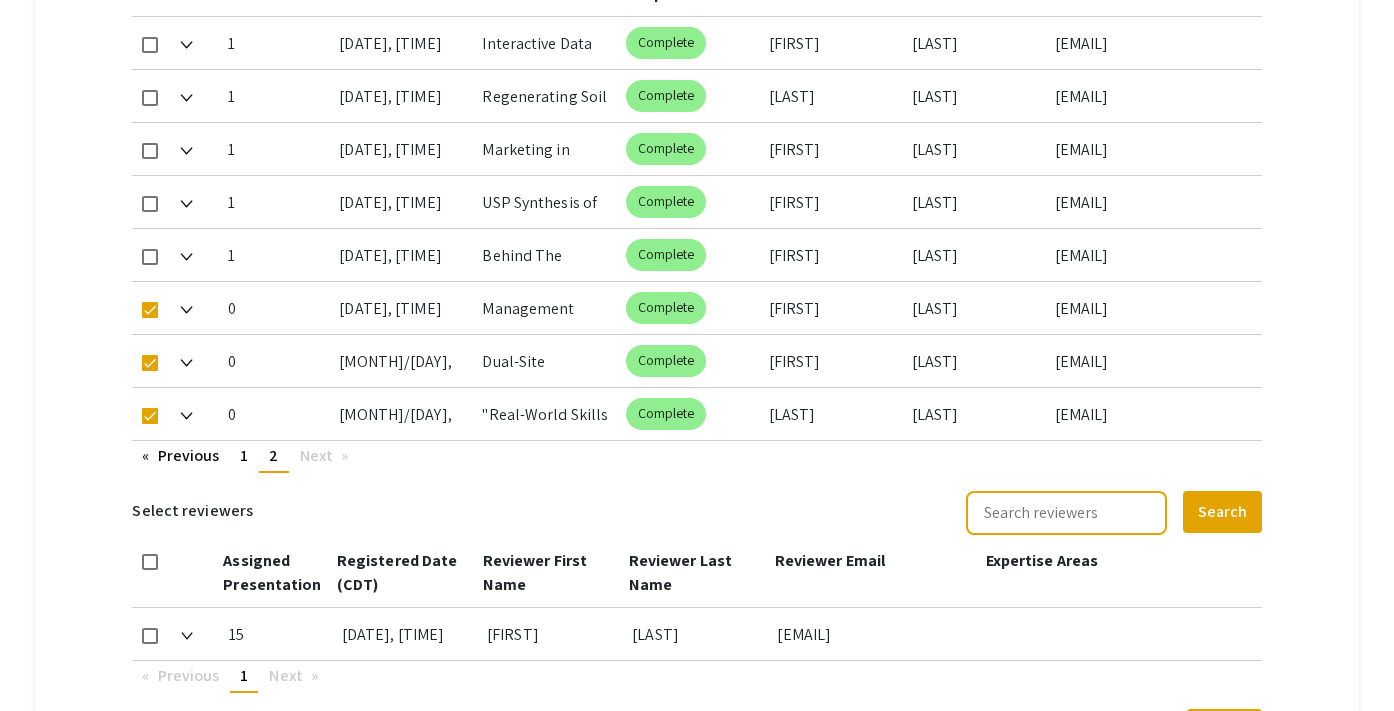 click at bounding box center (150, 636) 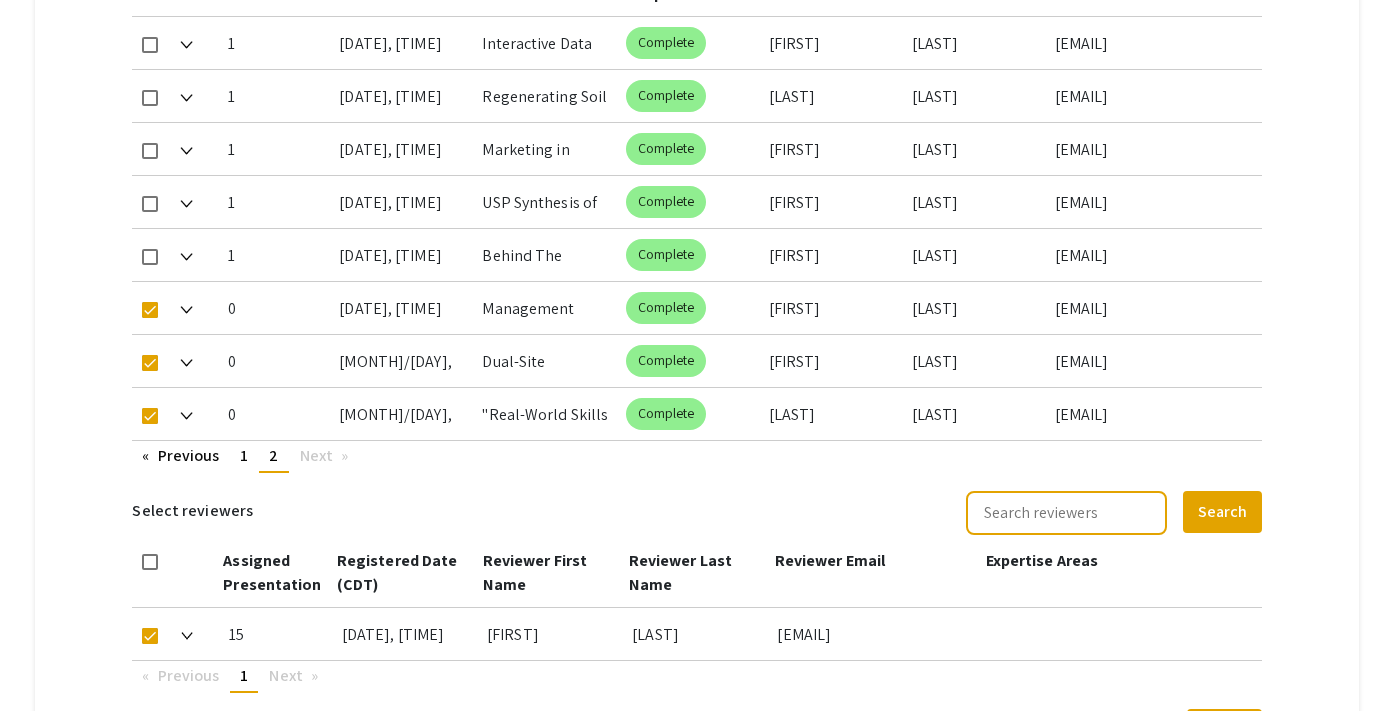 scroll, scrollTop: 1226, scrollLeft: 0, axis: vertical 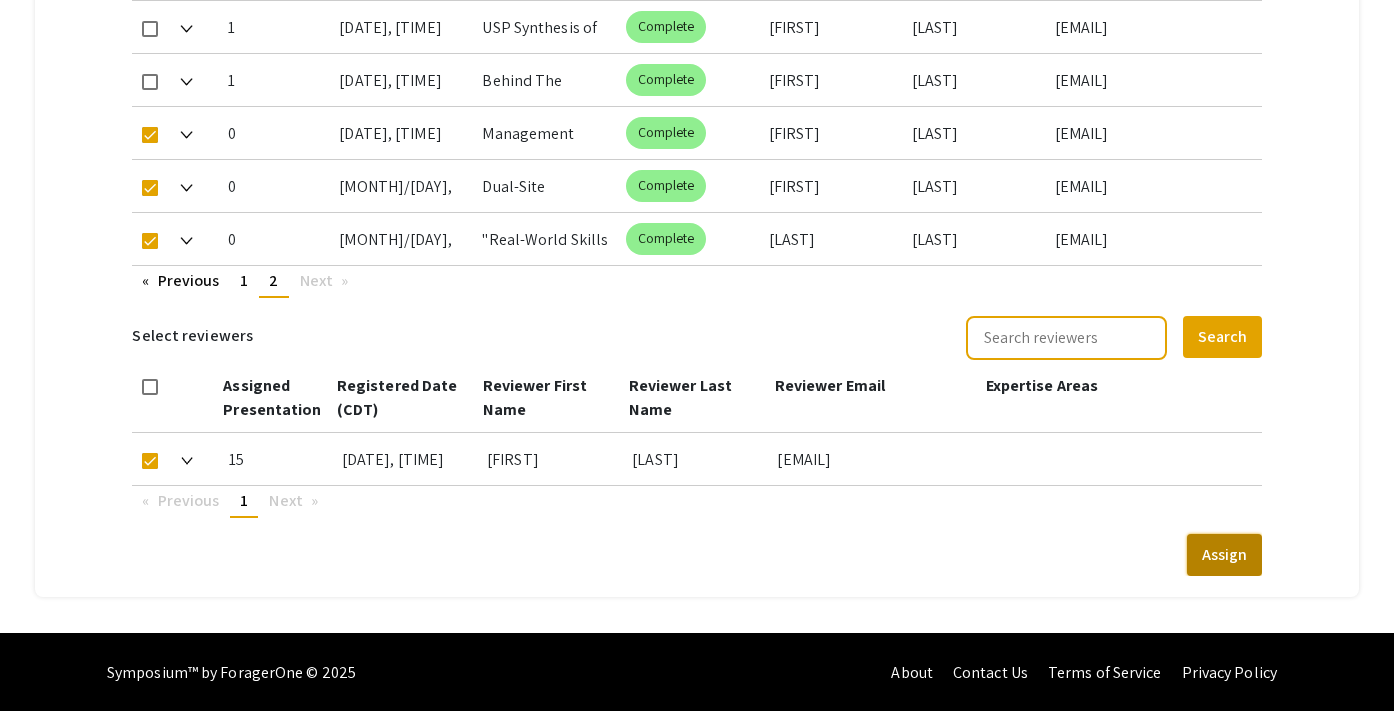 click on "Assign" at bounding box center [1224, 555] 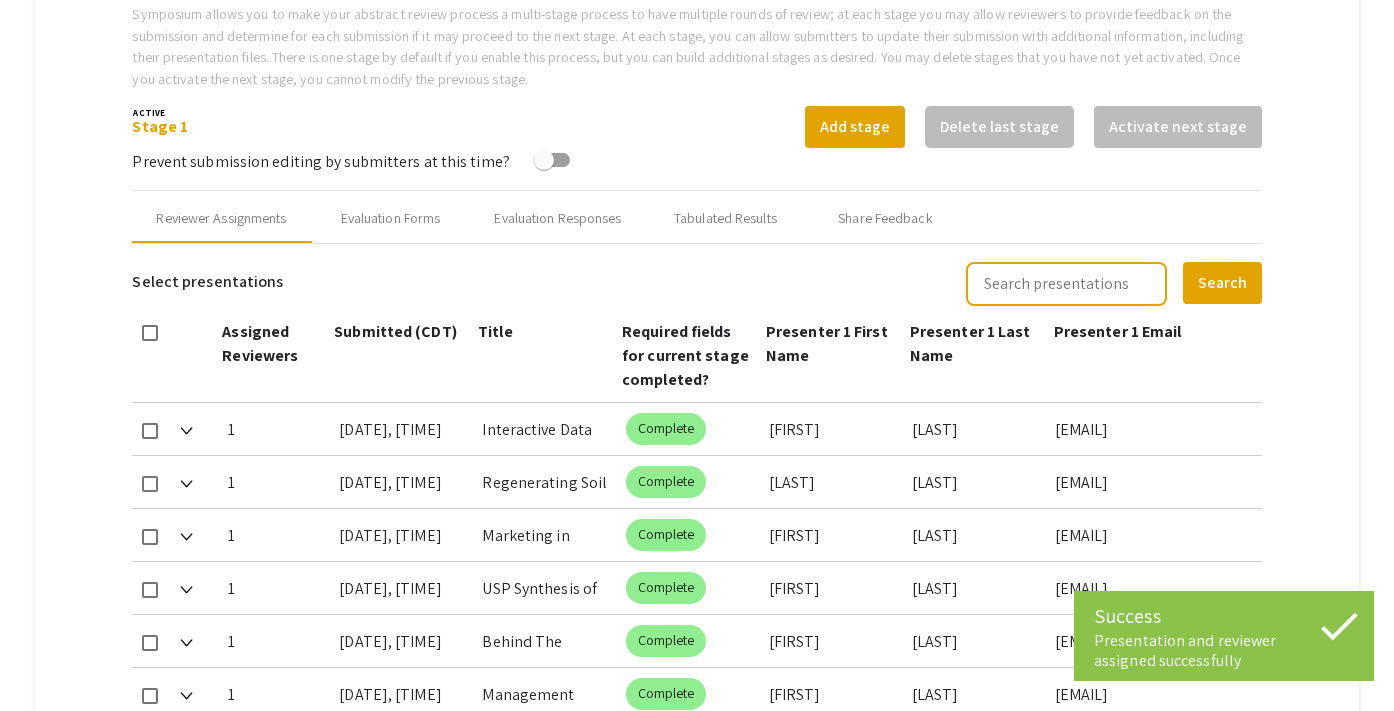 scroll, scrollTop: 664, scrollLeft: 0, axis: vertical 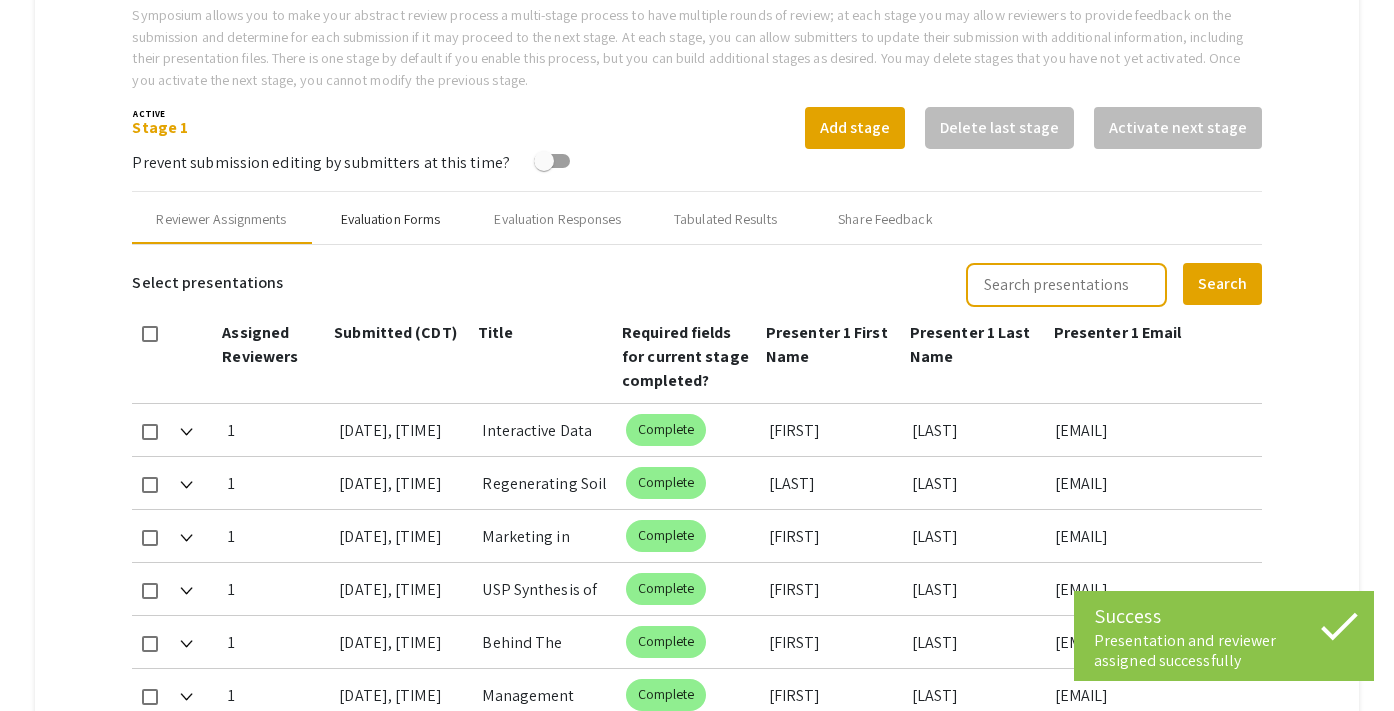 click on "Evaluation Forms" at bounding box center (390, 220) 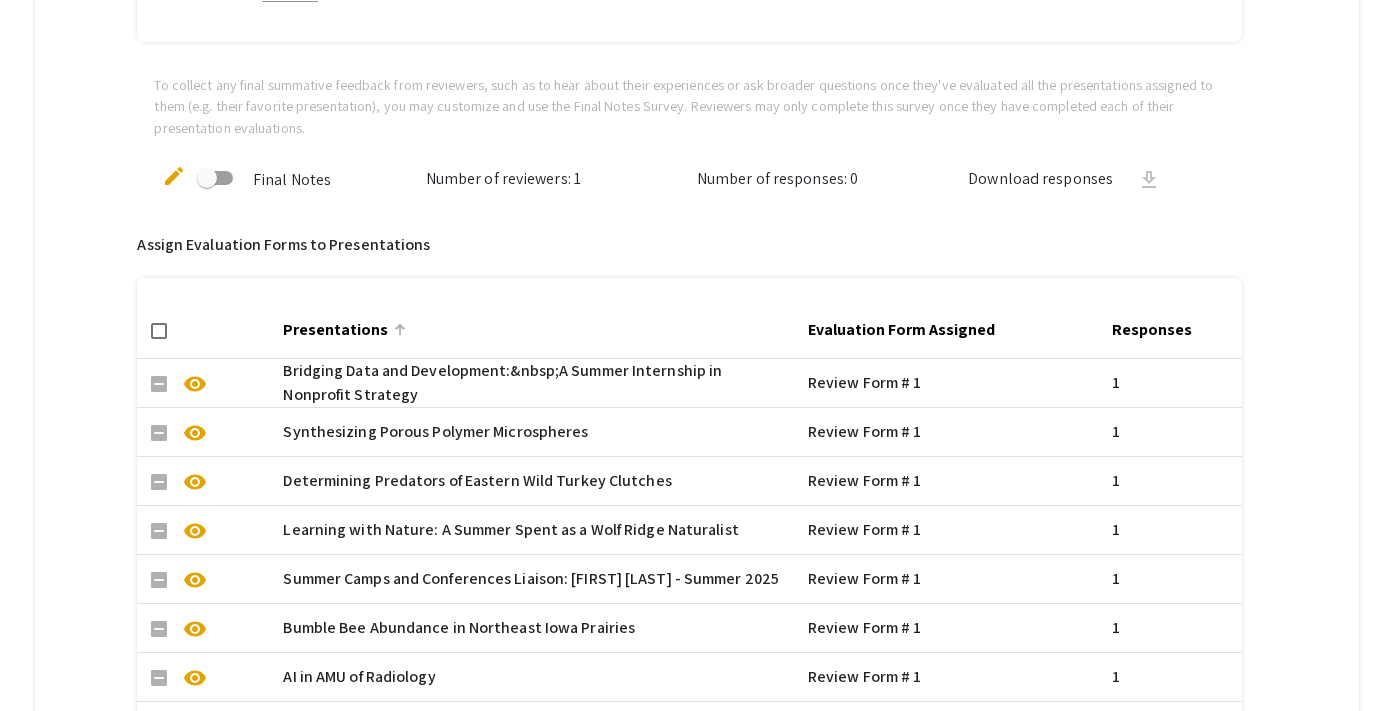 scroll, scrollTop: 1617, scrollLeft: 0, axis: vertical 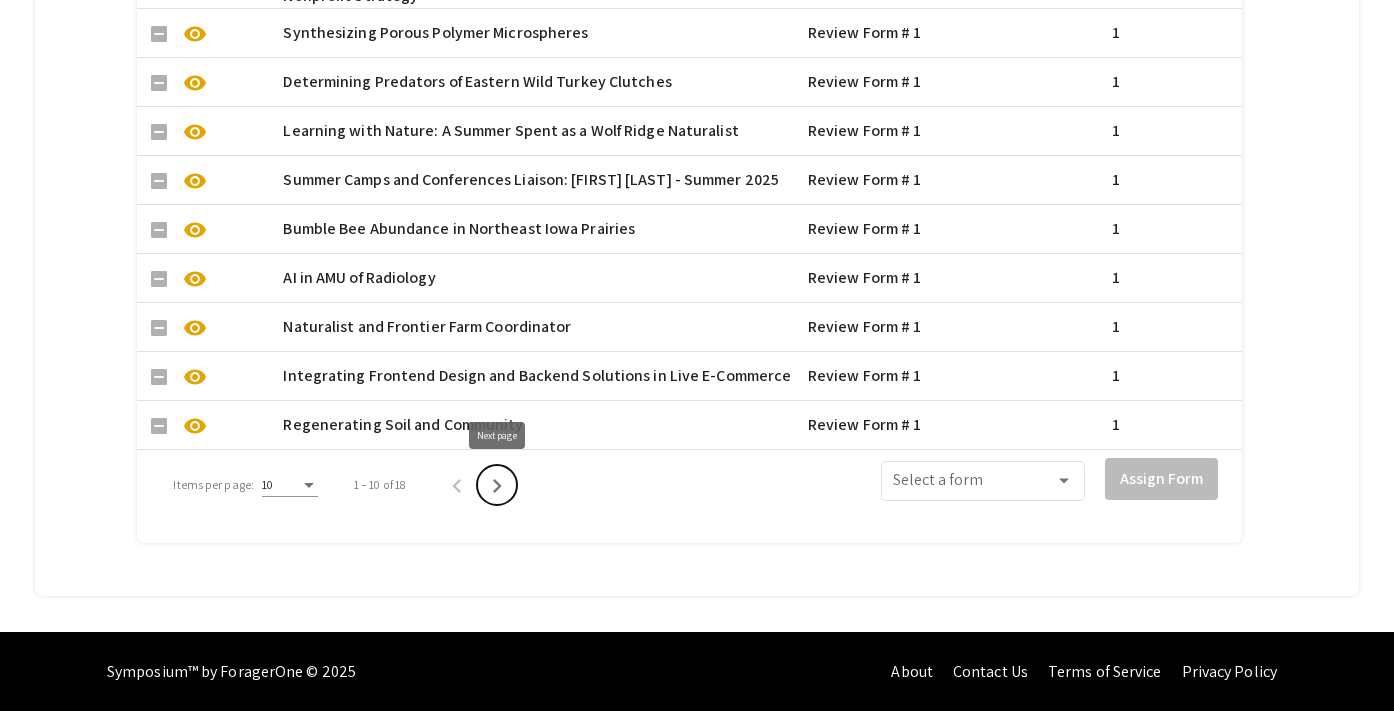click 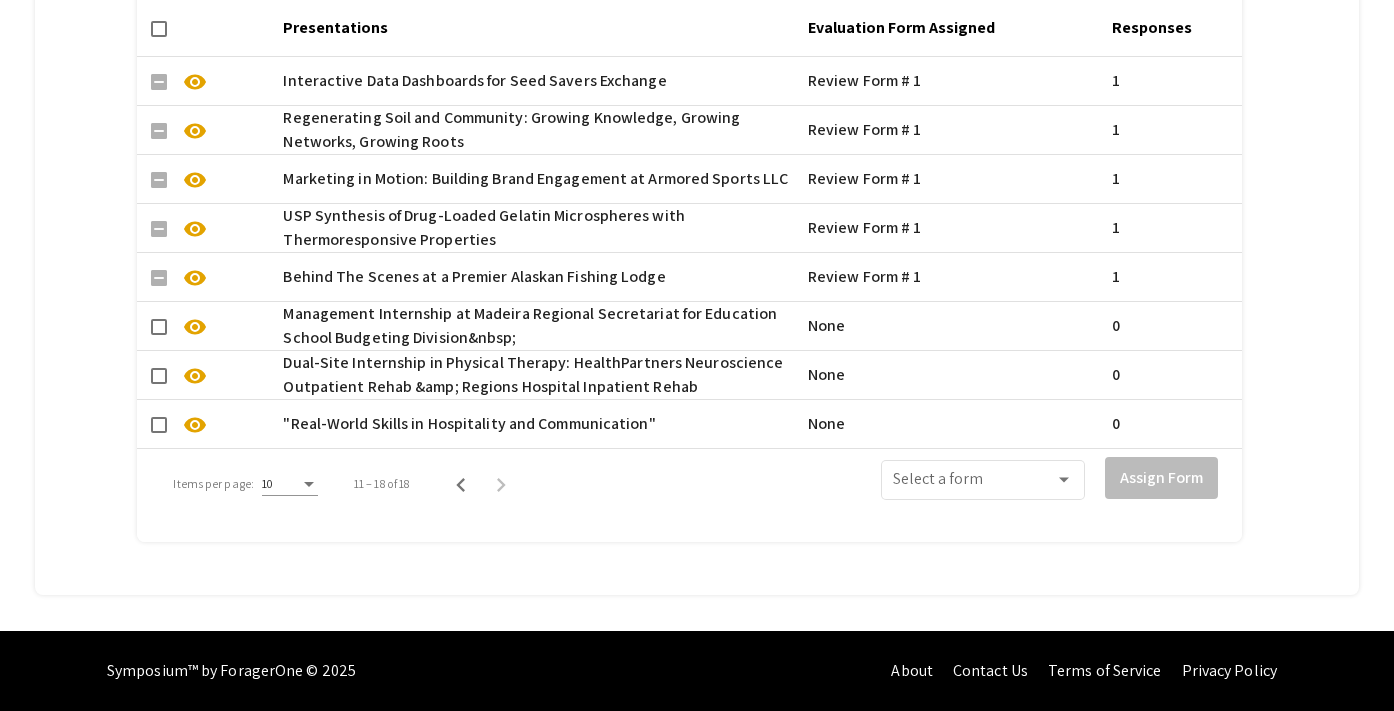 scroll, scrollTop: 1519, scrollLeft: 0, axis: vertical 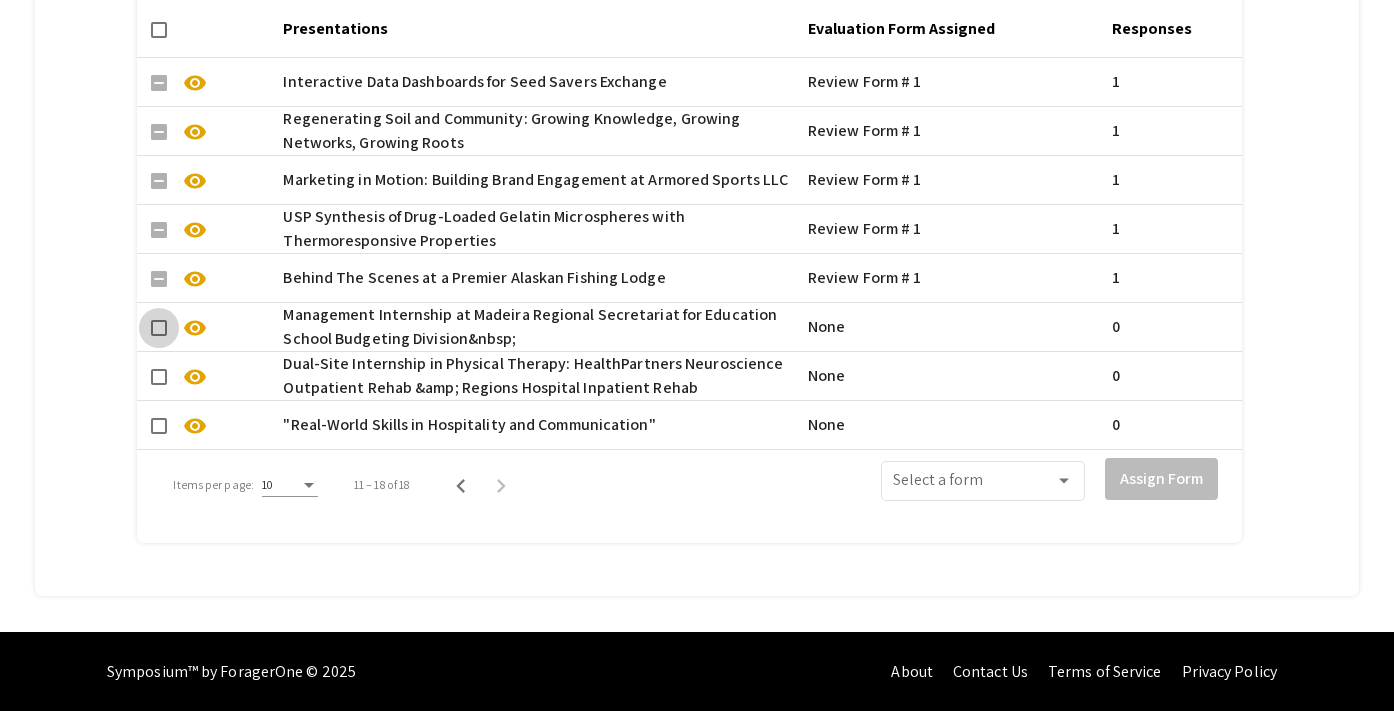 click at bounding box center (159, 328) 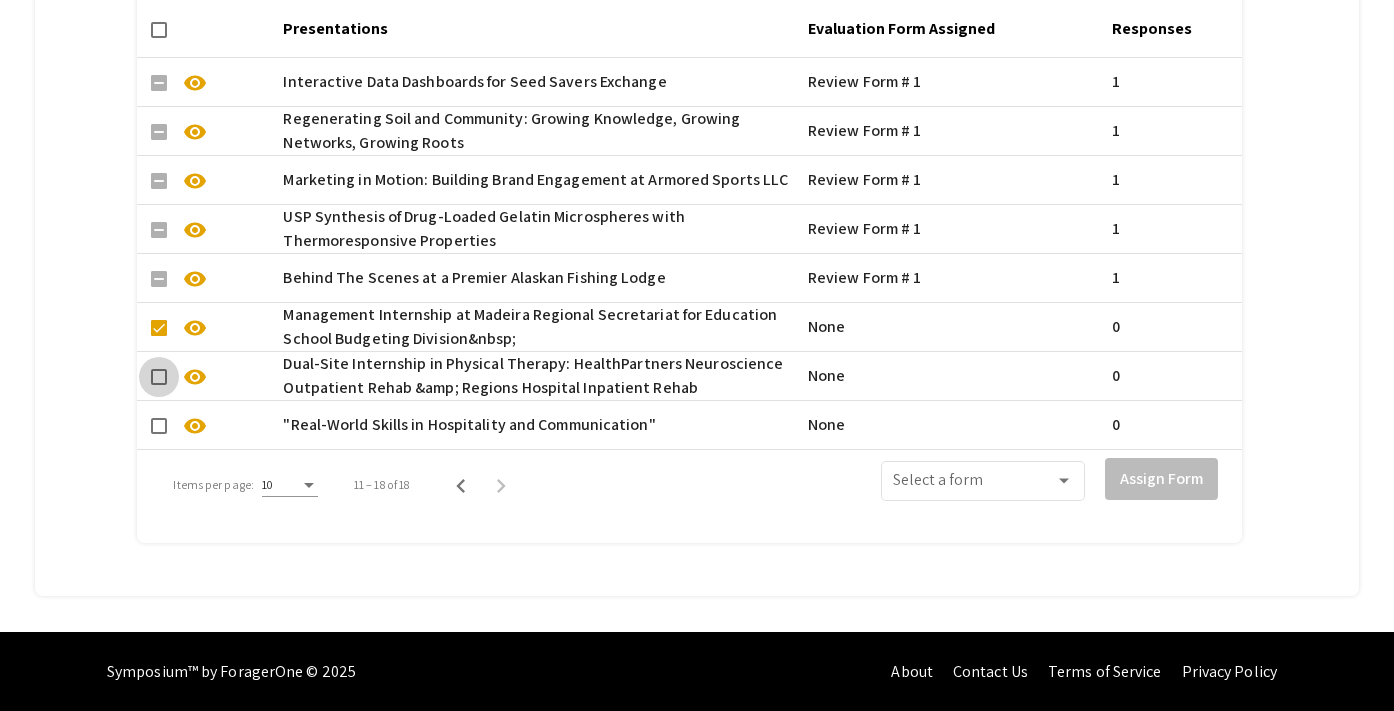click at bounding box center [159, 377] 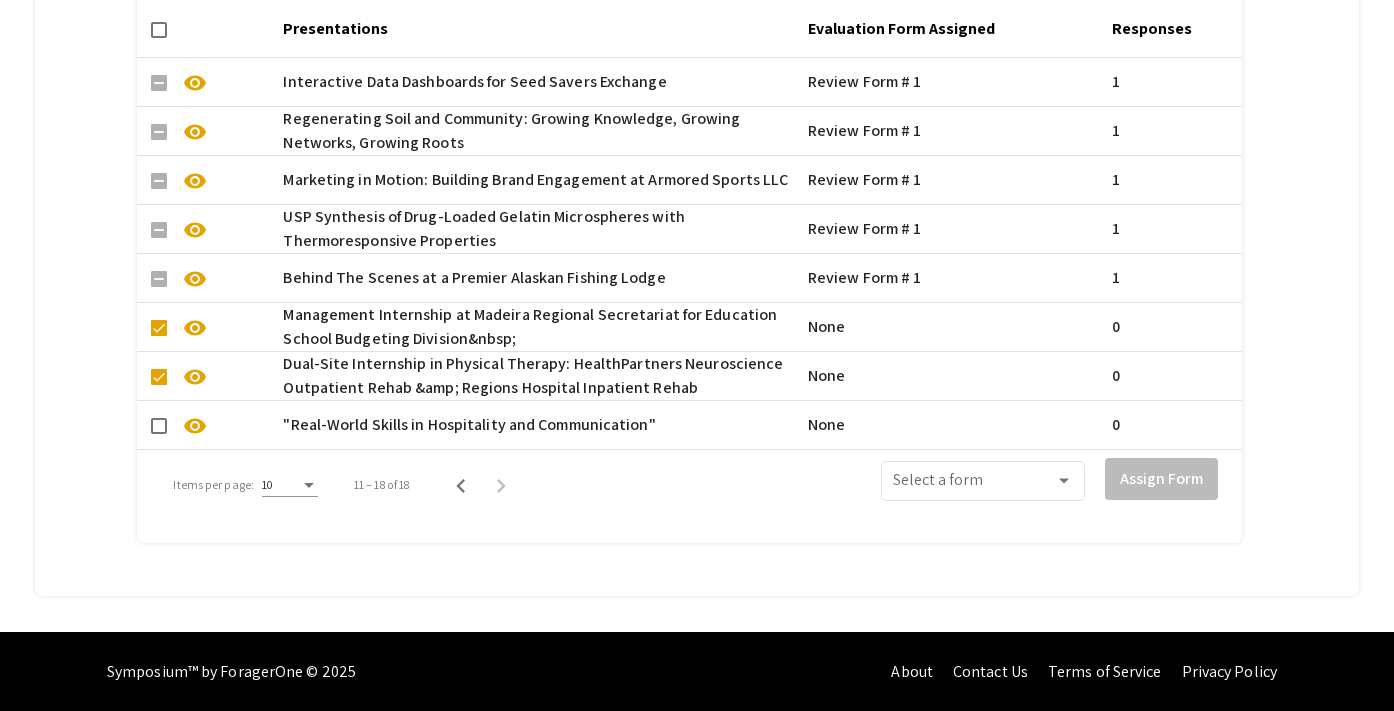 click at bounding box center [159, 425] 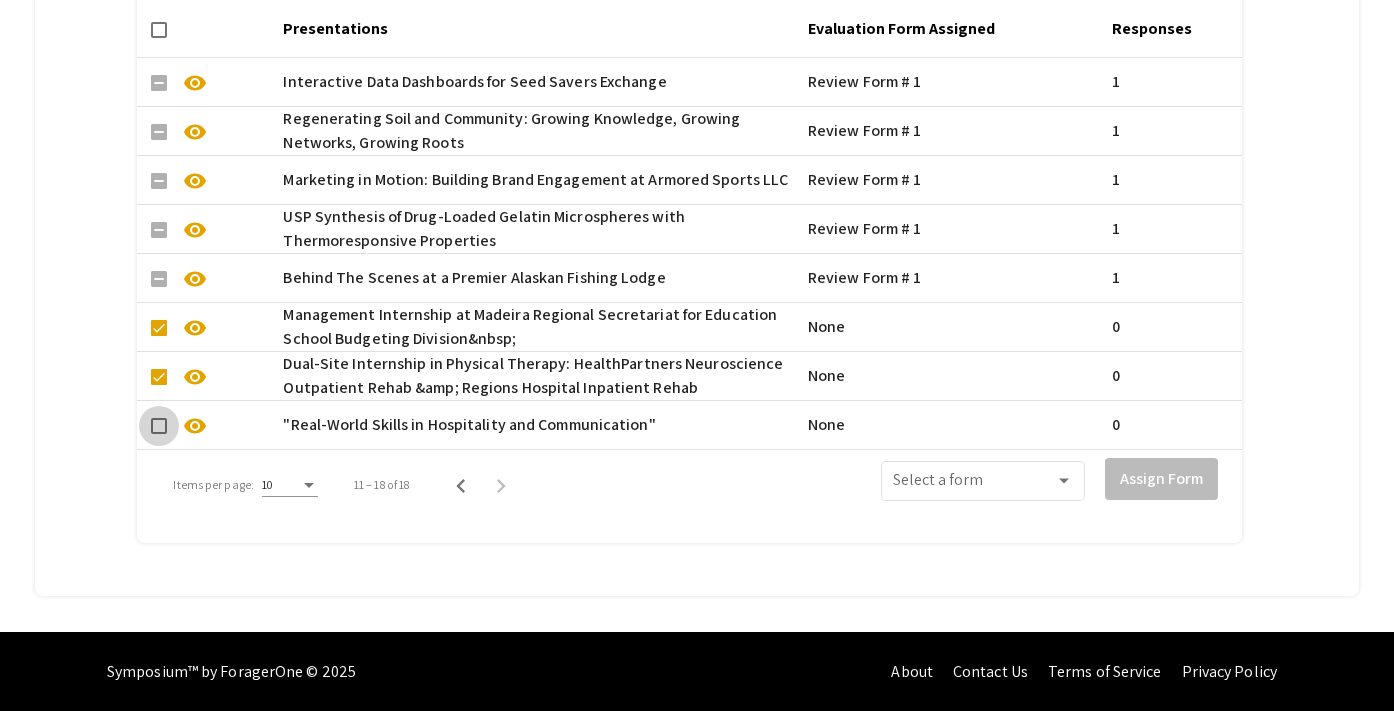 click at bounding box center (159, 426) 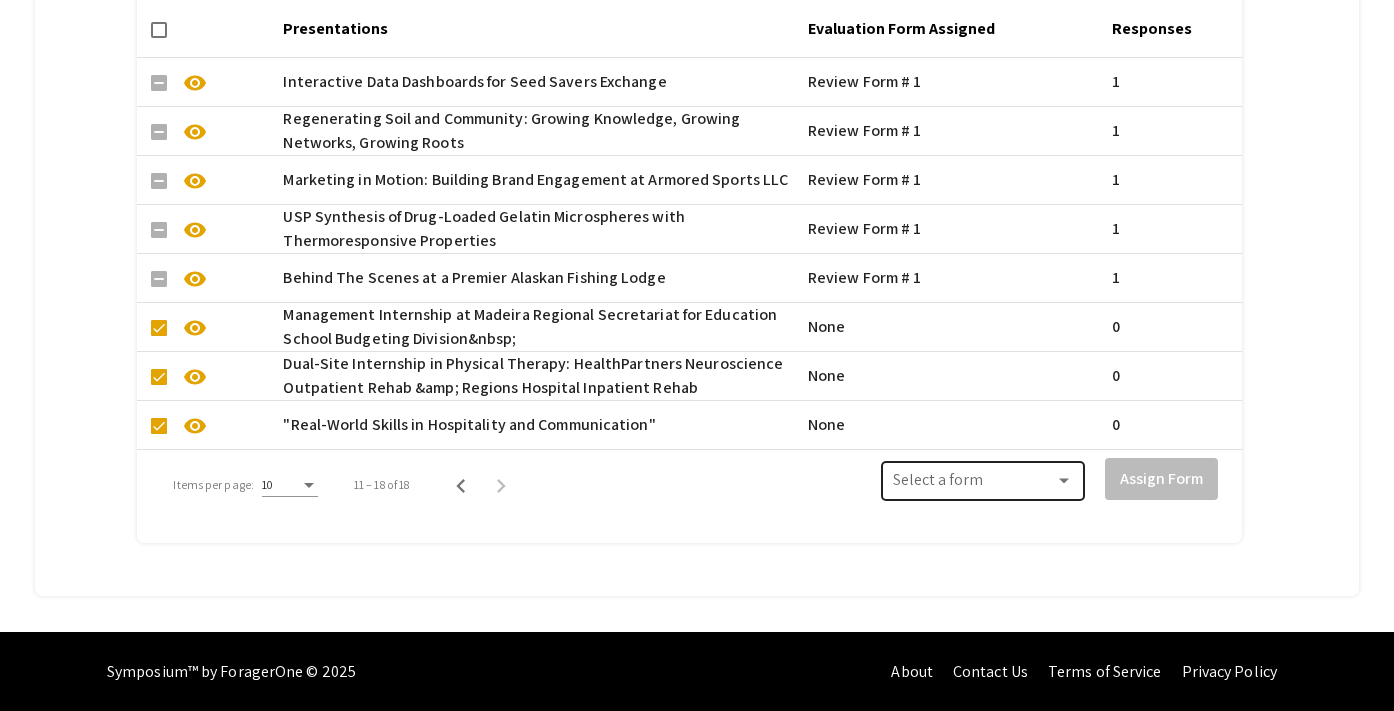 click at bounding box center [974, 485] 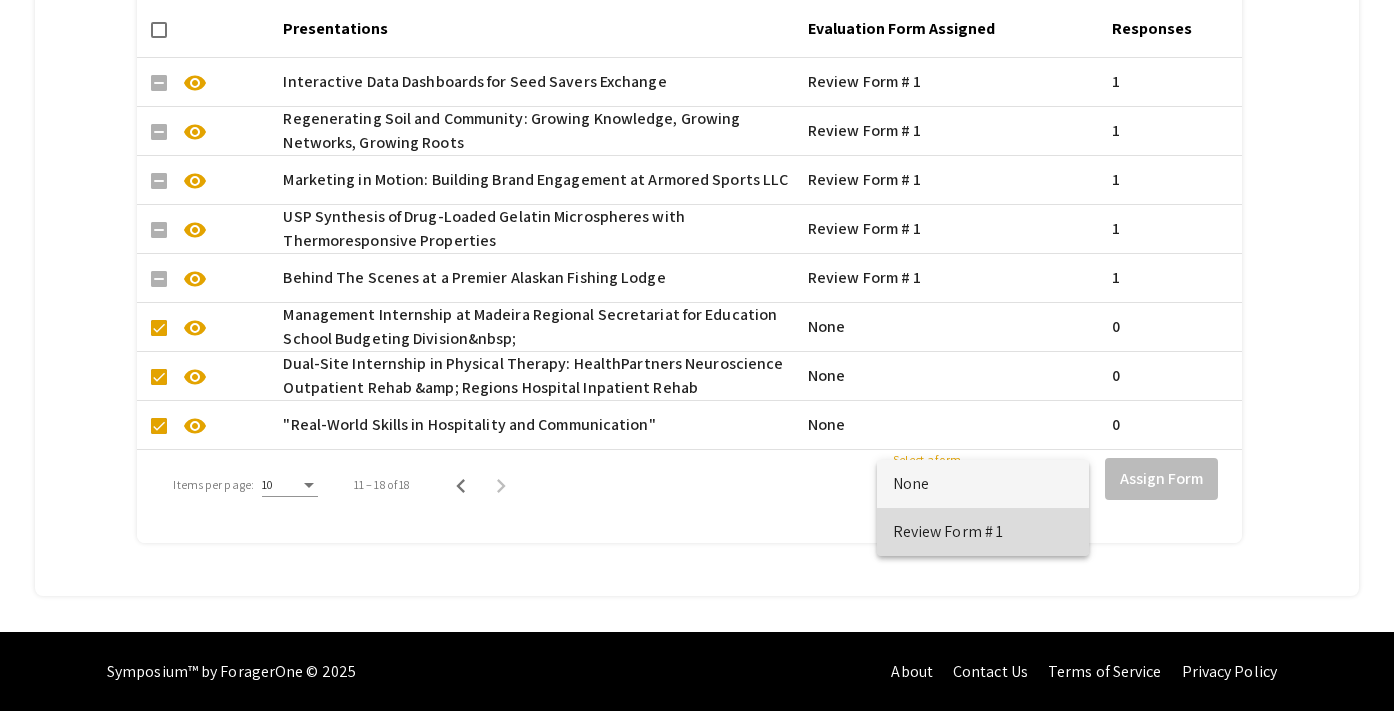 click on "Review Form # 1" at bounding box center (983, 532) 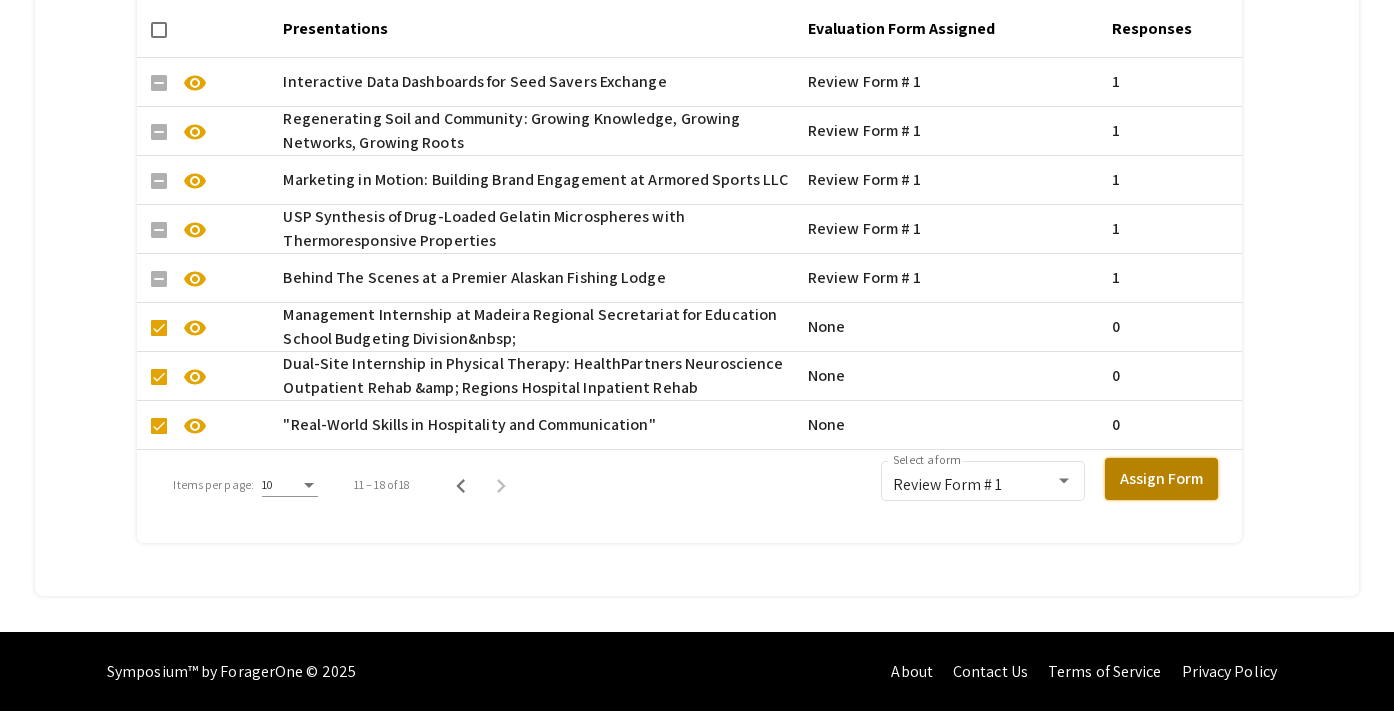 click on "Assign Form" at bounding box center [1161, 479] 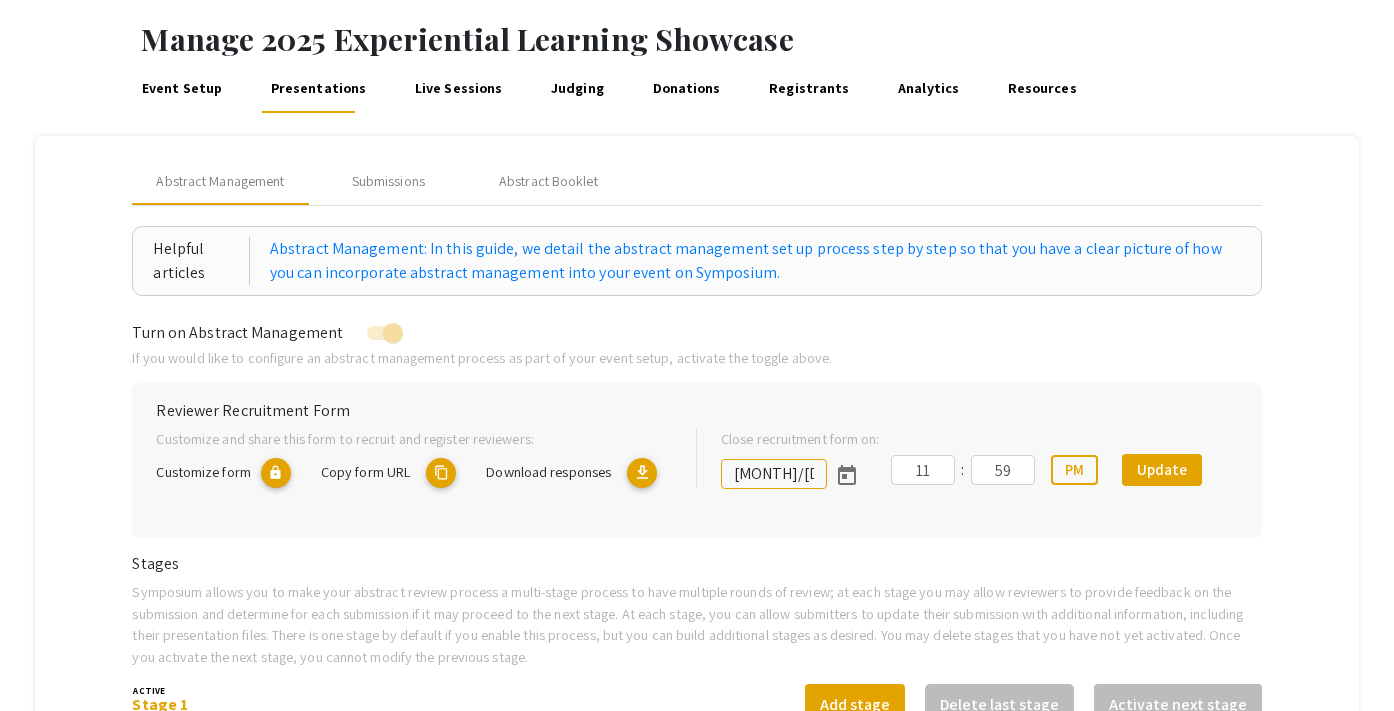 scroll, scrollTop: 0, scrollLeft: 0, axis: both 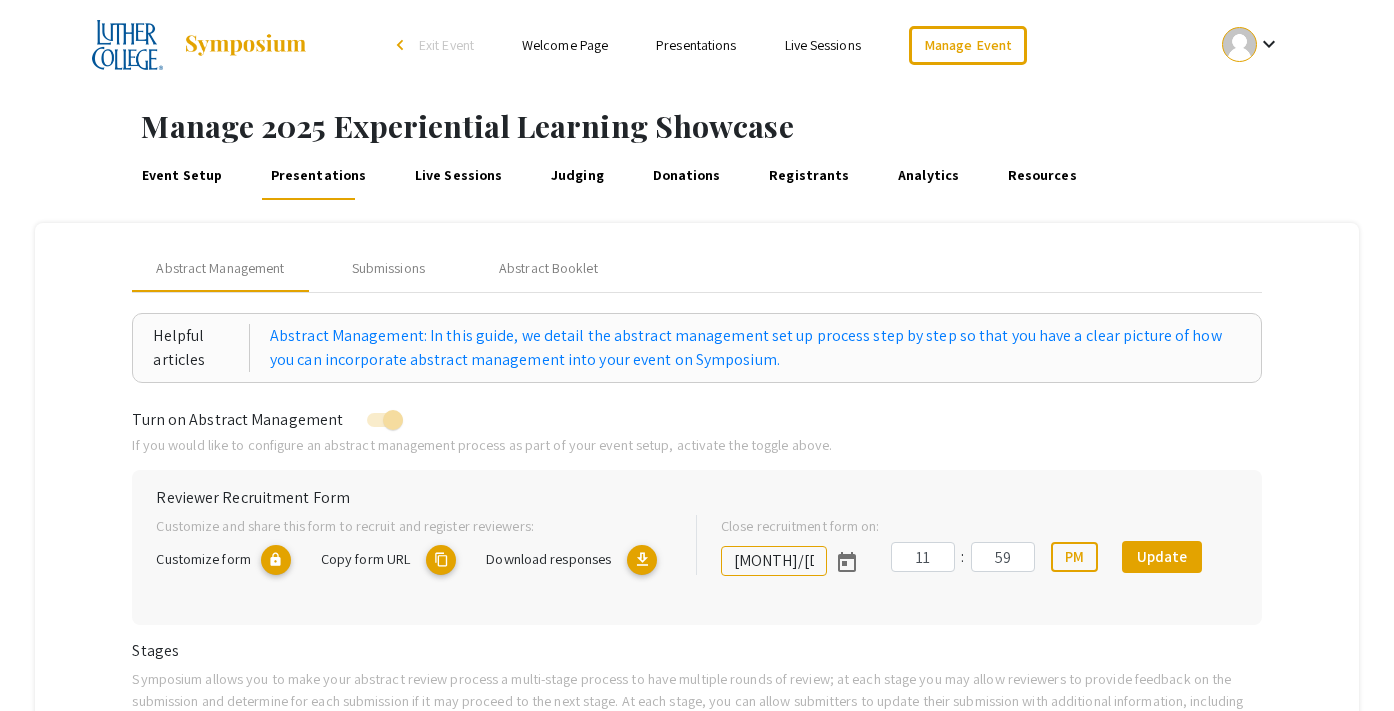 click on "Presentations" at bounding box center [696, 45] 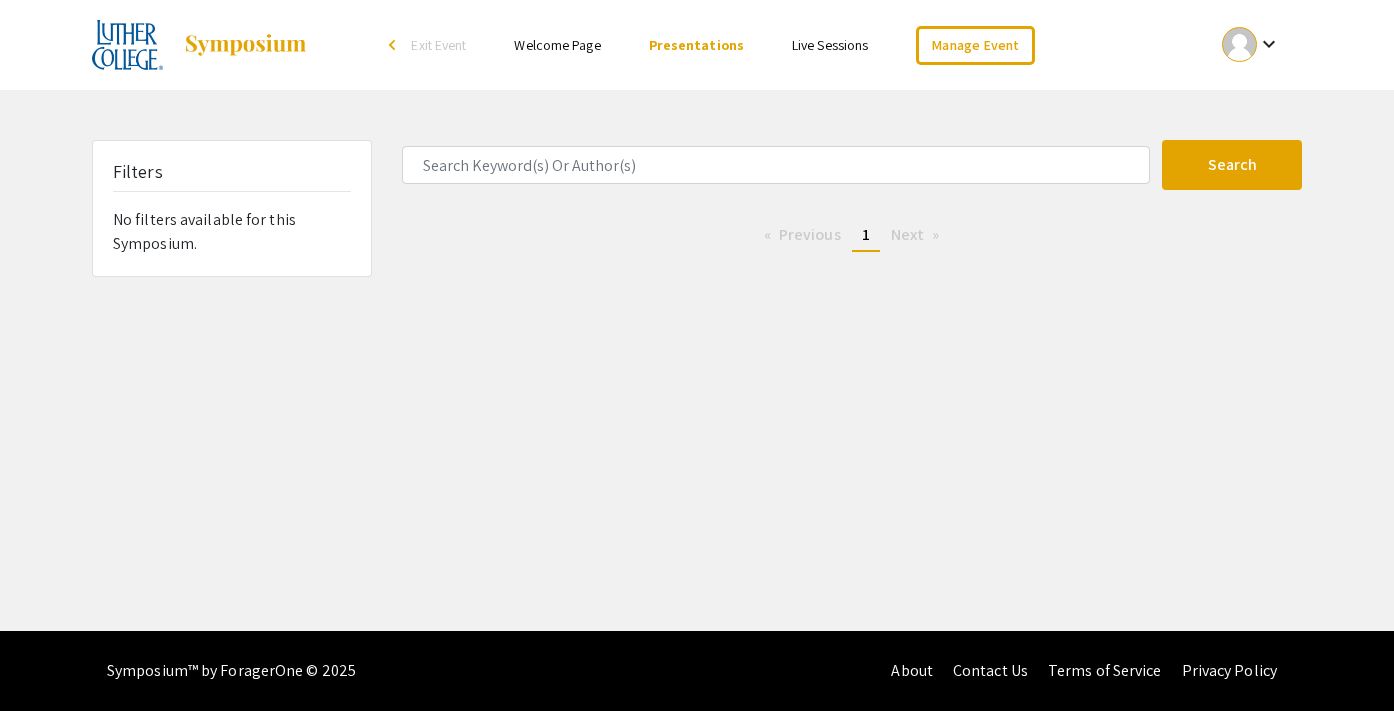 click on "Welcome Page" at bounding box center (557, 45) 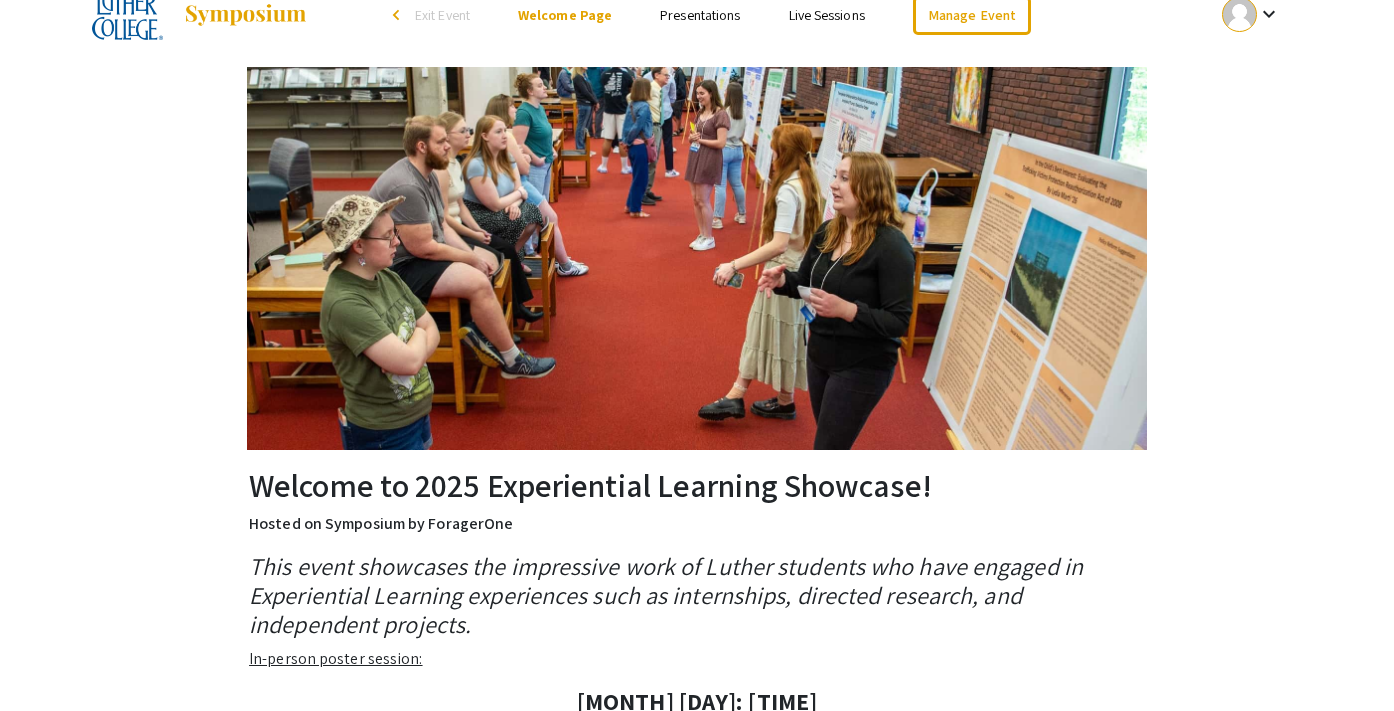 scroll, scrollTop: 0, scrollLeft: 0, axis: both 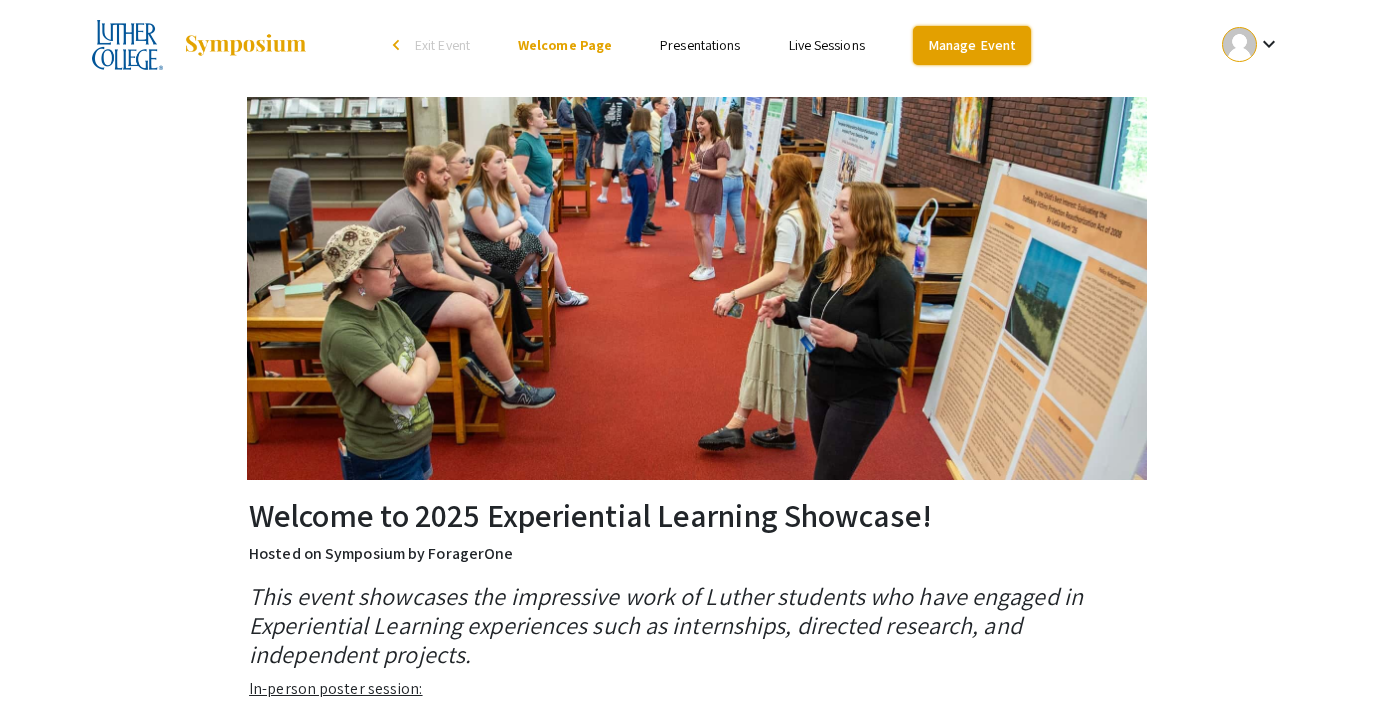 click on "Manage Event" at bounding box center (972, 45) 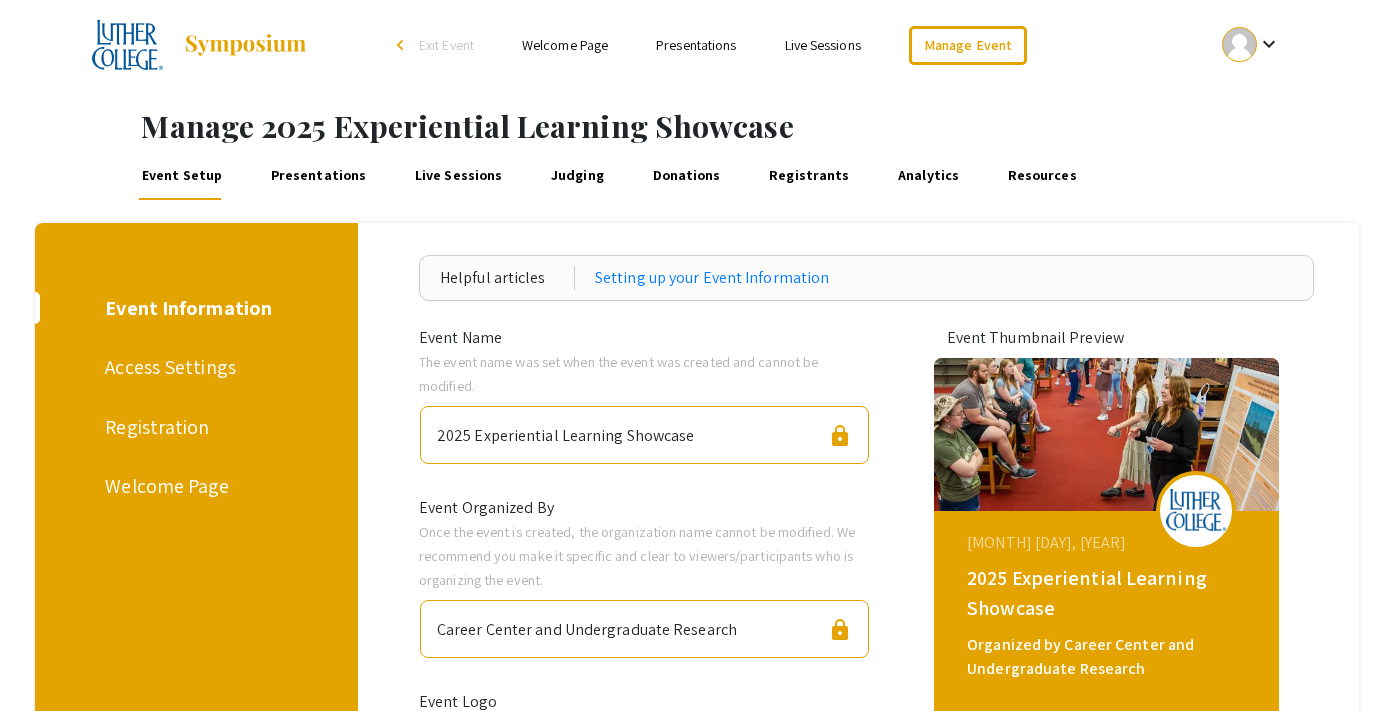 click on "Presentations" at bounding box center (318, 176) 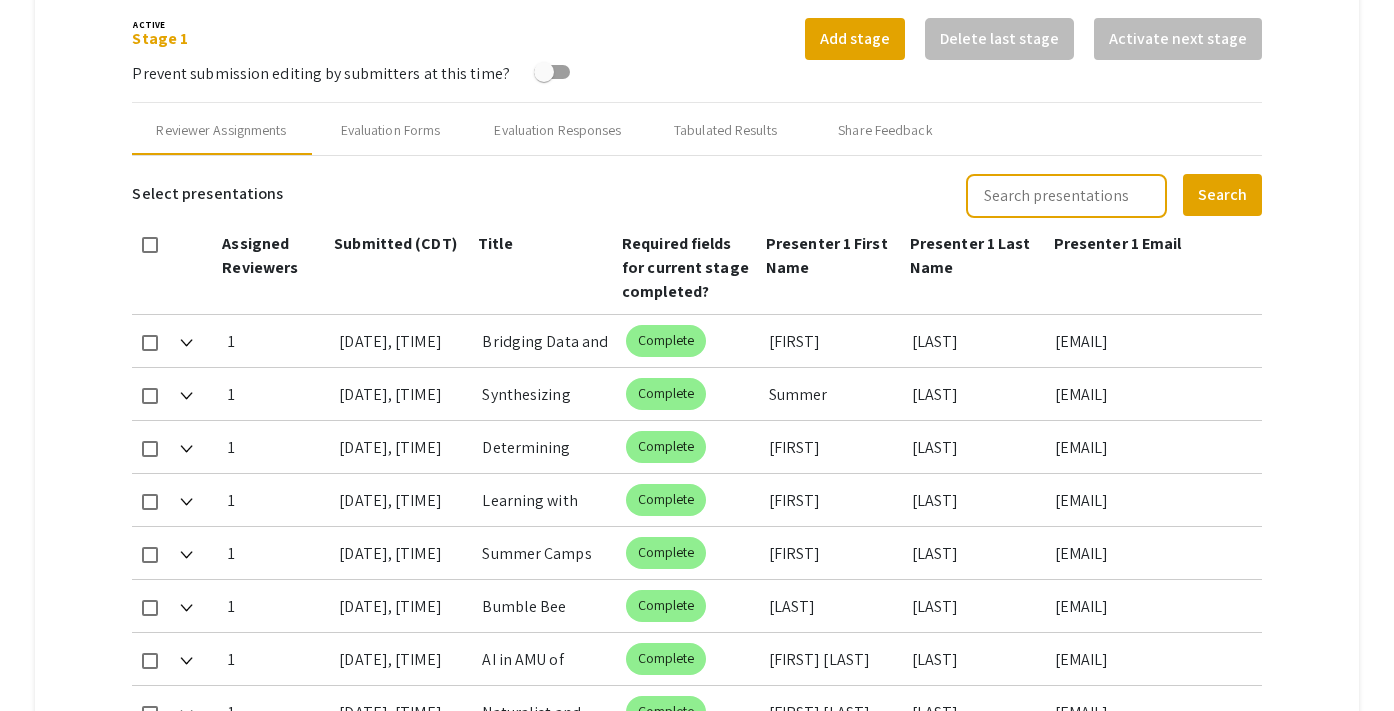 type on "[MONTH]/[DAY]/[YEAR]" 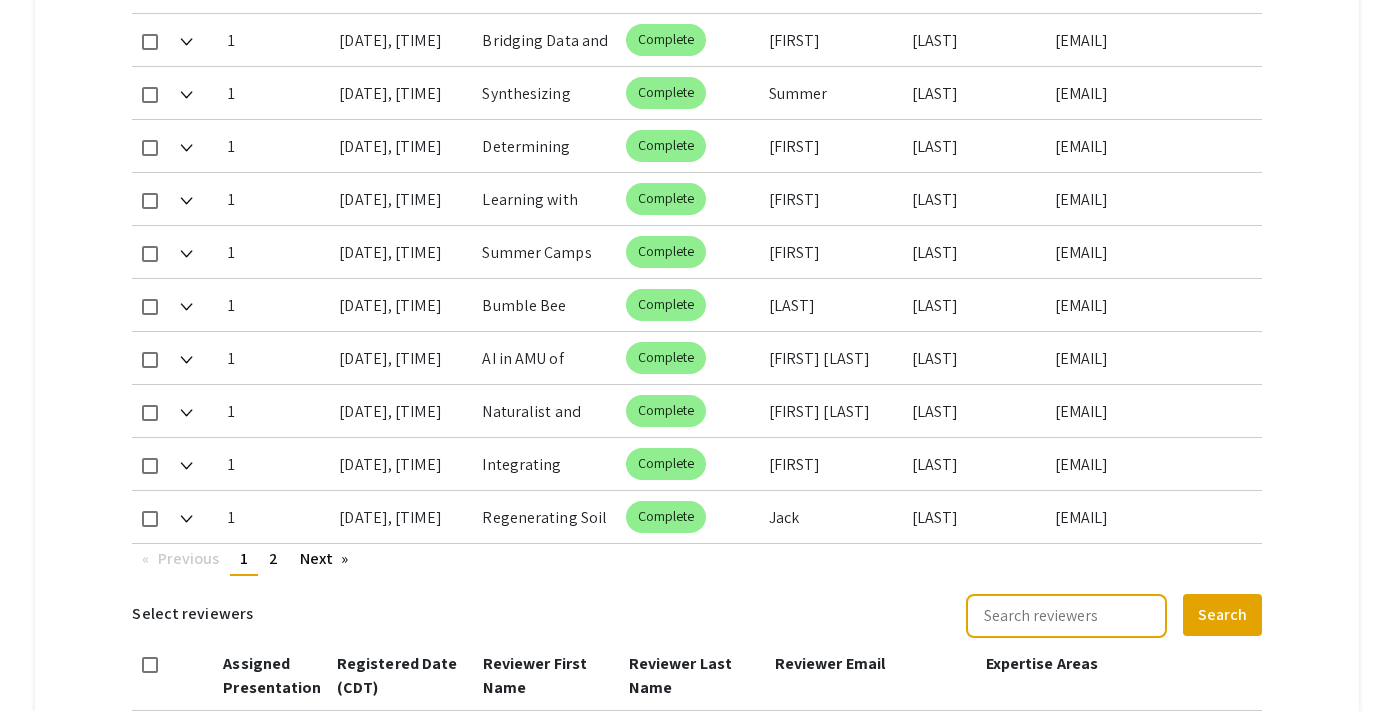 scroll, scrollTop: 1120, scrollLeft: 0, axis: vertical 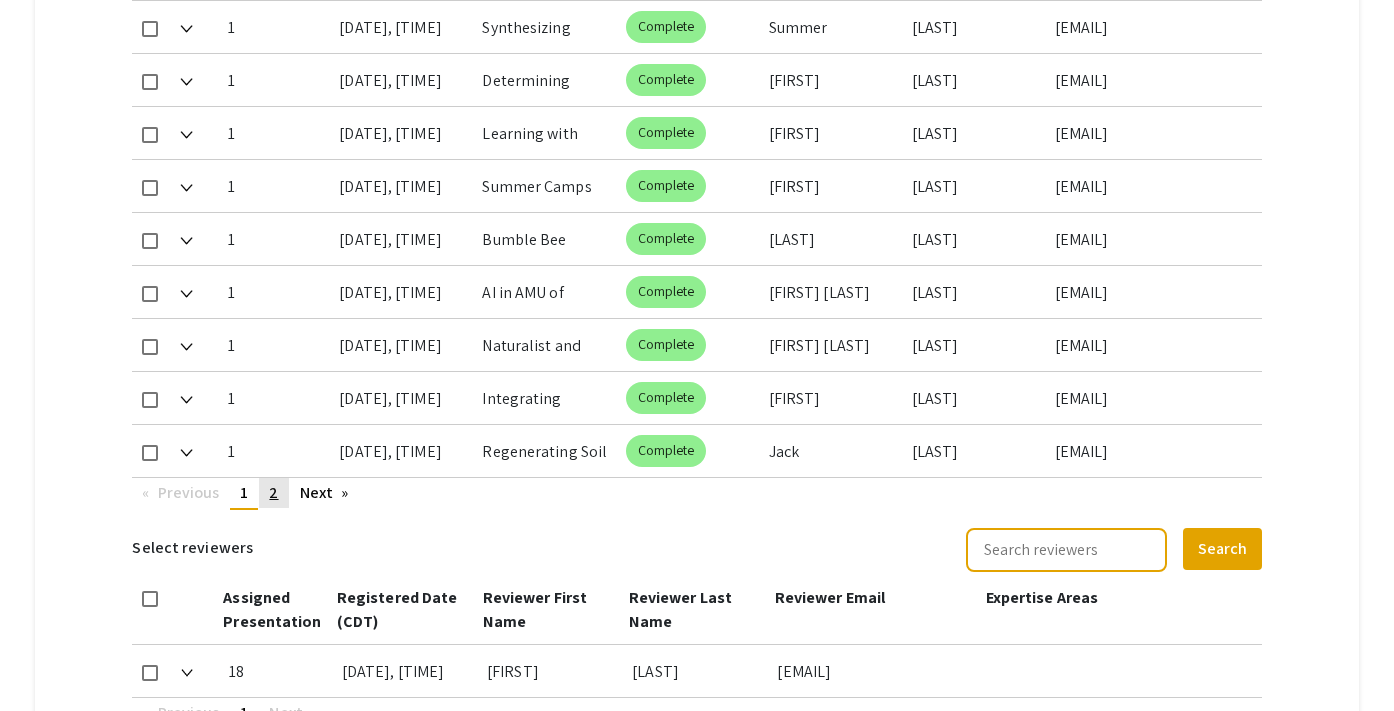 click on "2" at bounding box center [273, 492] 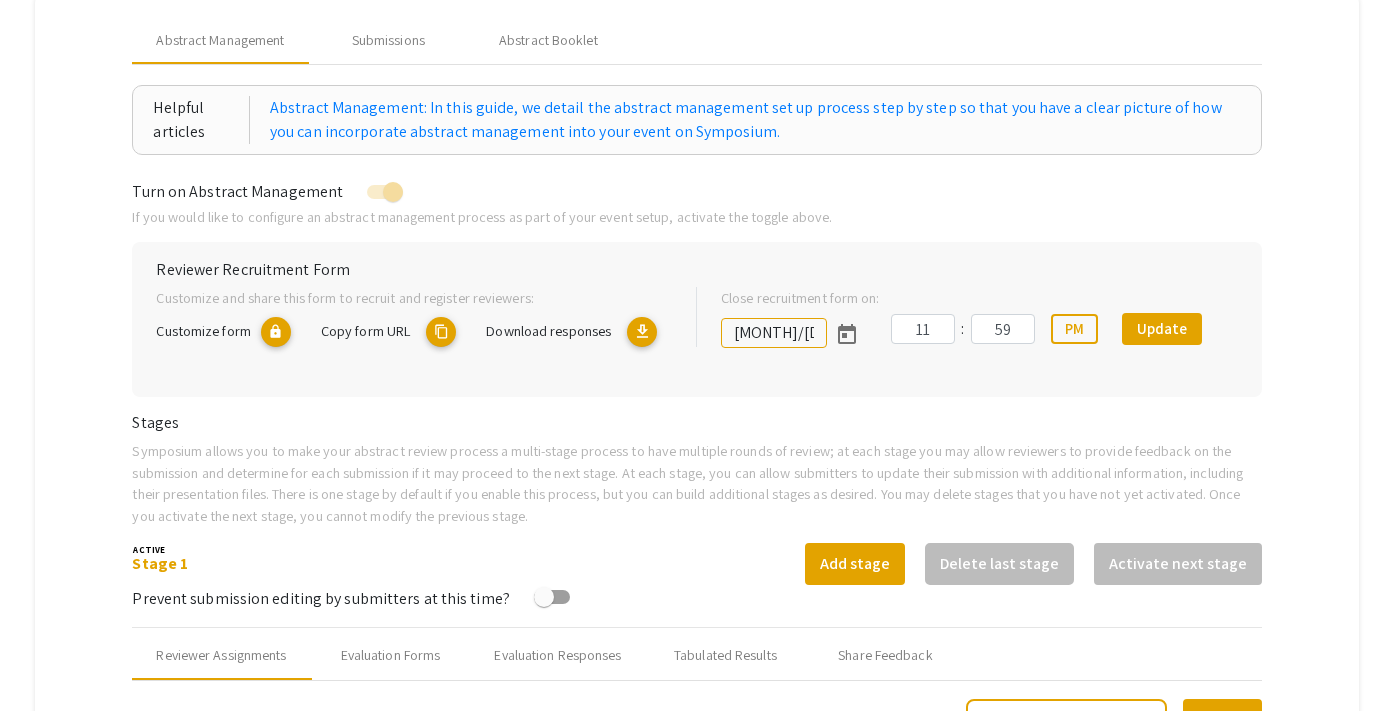 scroll, scrollTop: 0, scrollLeft: 0, axis: both 